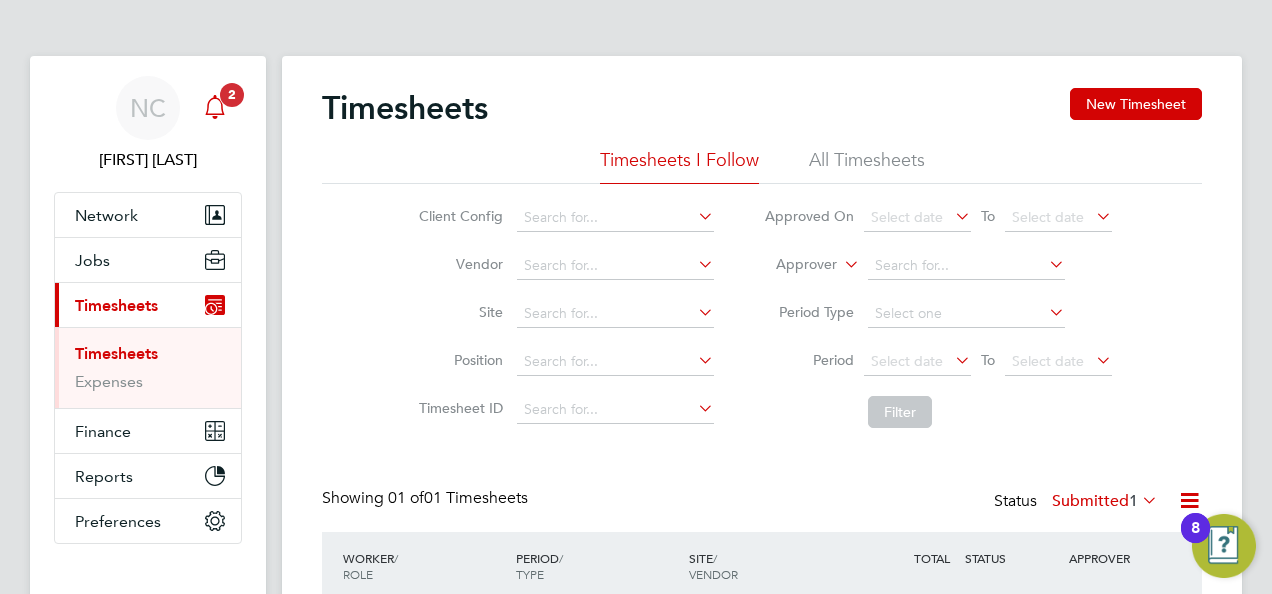 scroll, scrollTop: 0, scrollLeft: 0, axis: both 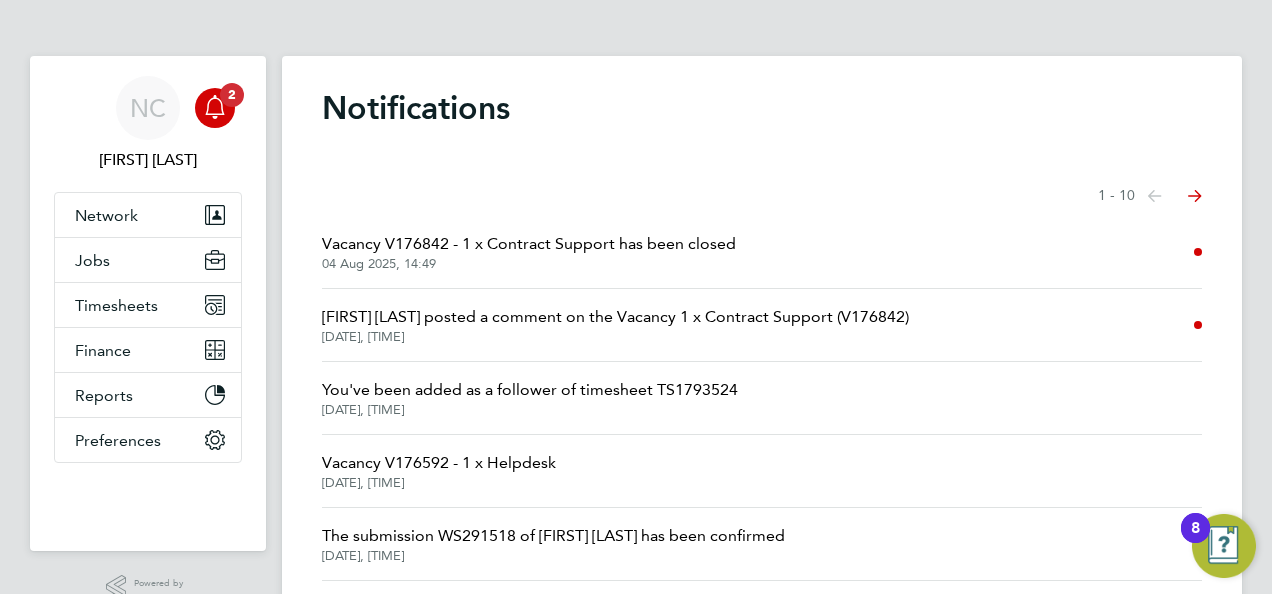 click on "04 Aug 2025, 13:43" 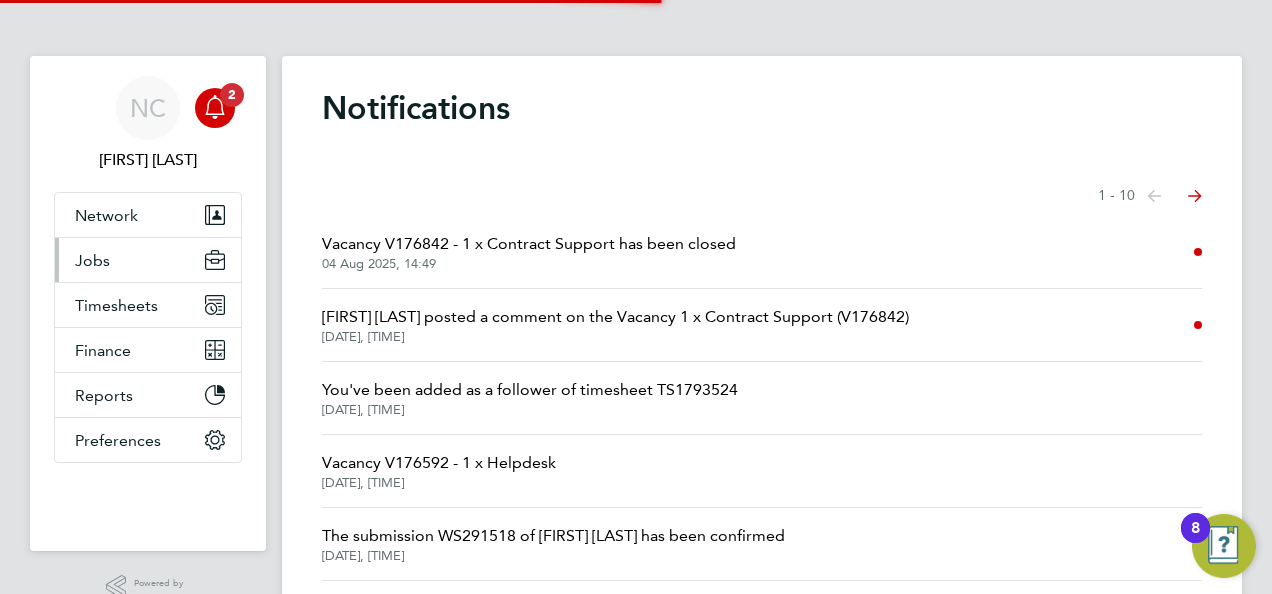 scroll, scrollTop: 10, scrollLeft: 10, axis: both 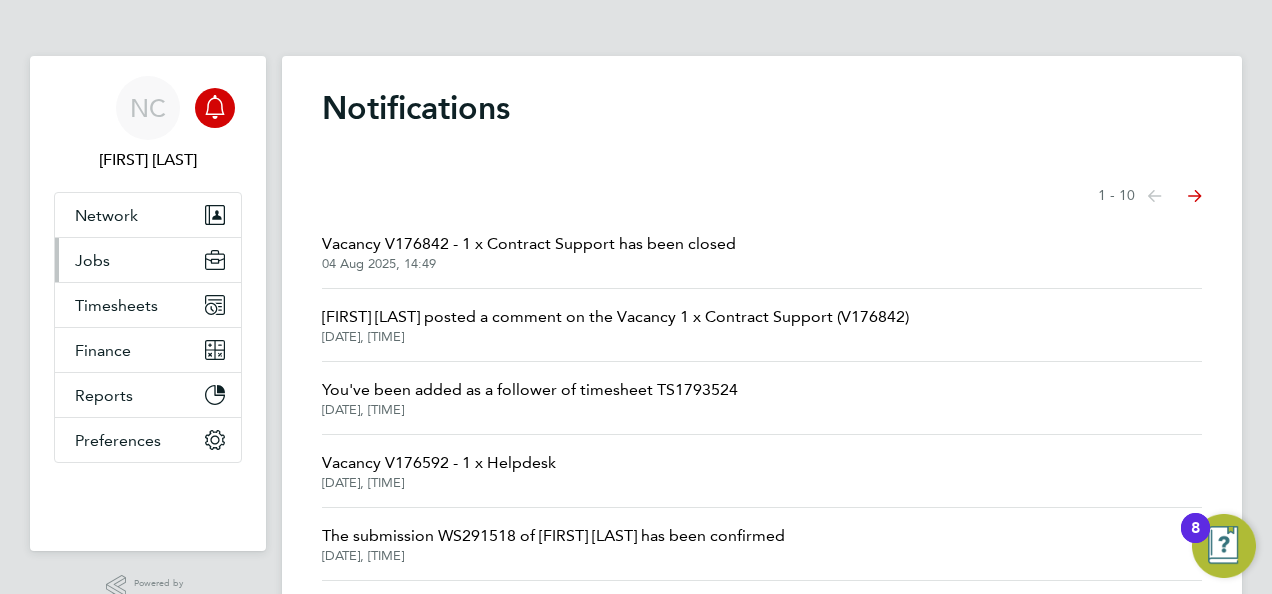 click on "Jobs" at bounding box center (148, 260) 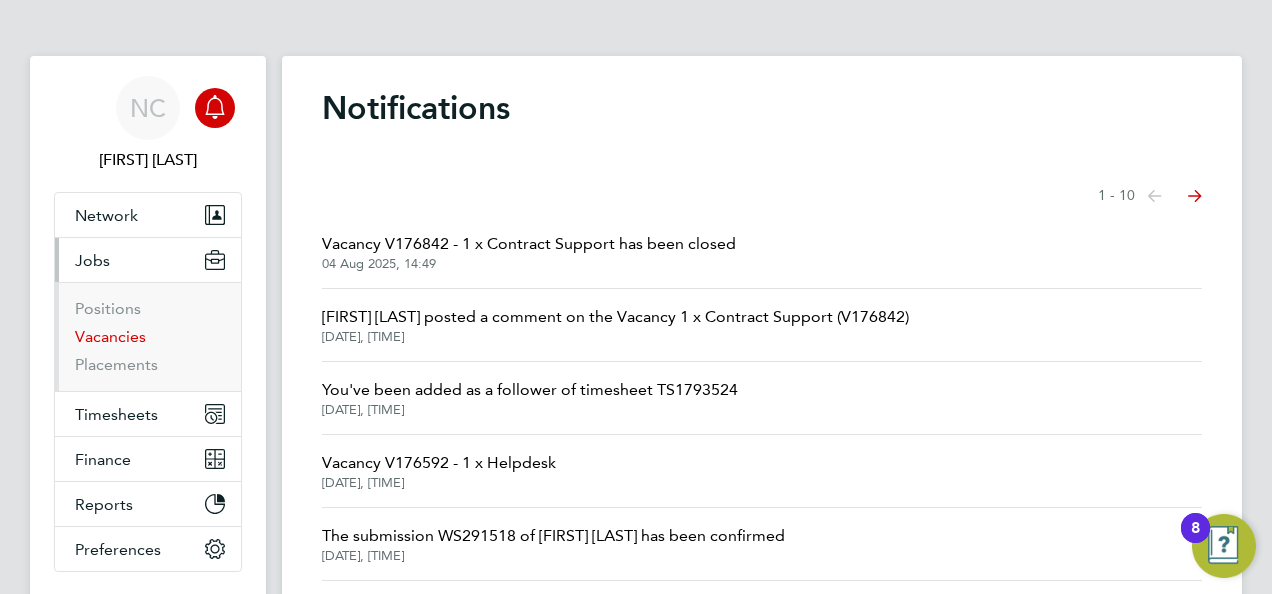 click on "Vacancies" at bounding box center [110, 336] 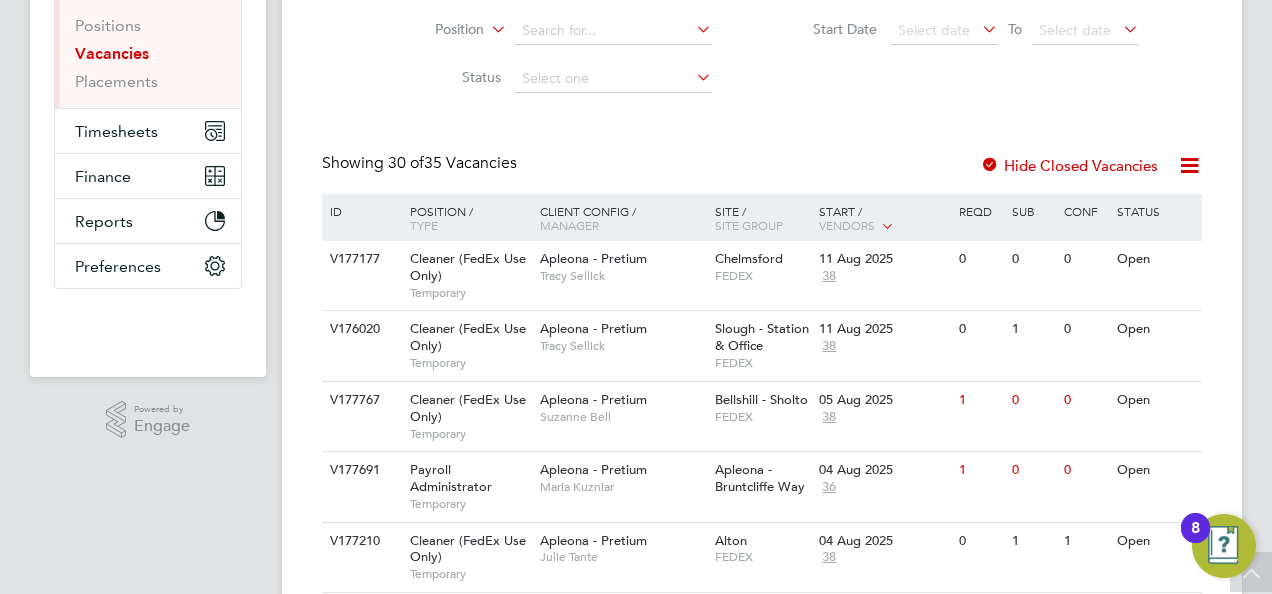 scroll, scrollTop: 291, scrollLeft: 0, axis: vertical 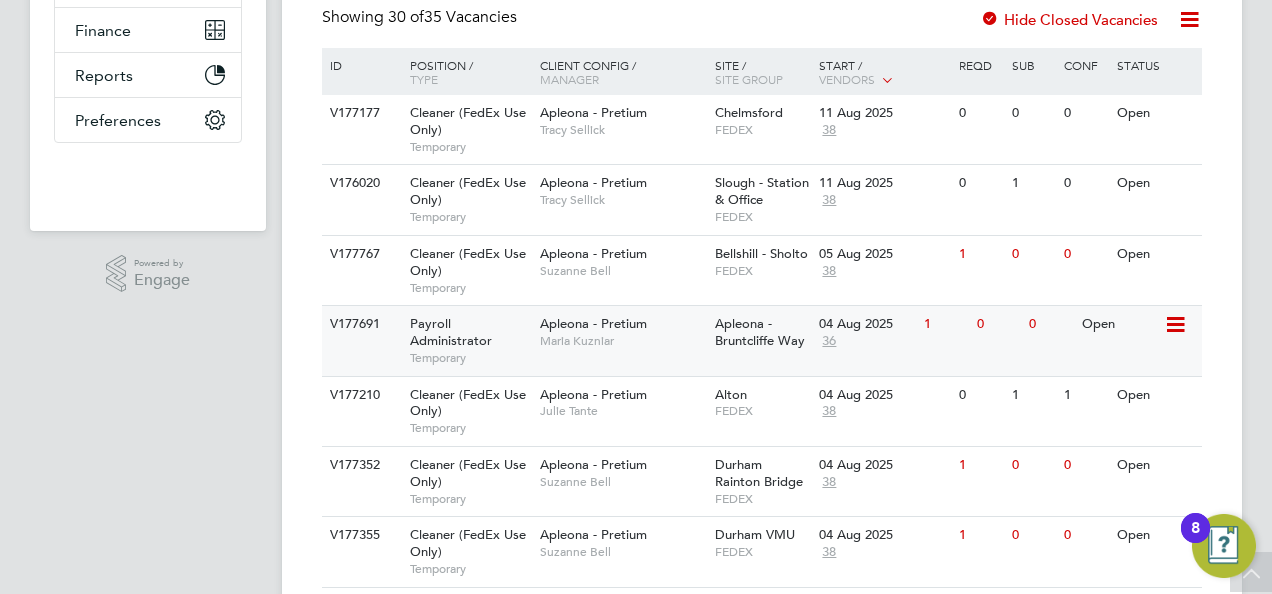 click on "Payroll Administrator   Temporary" 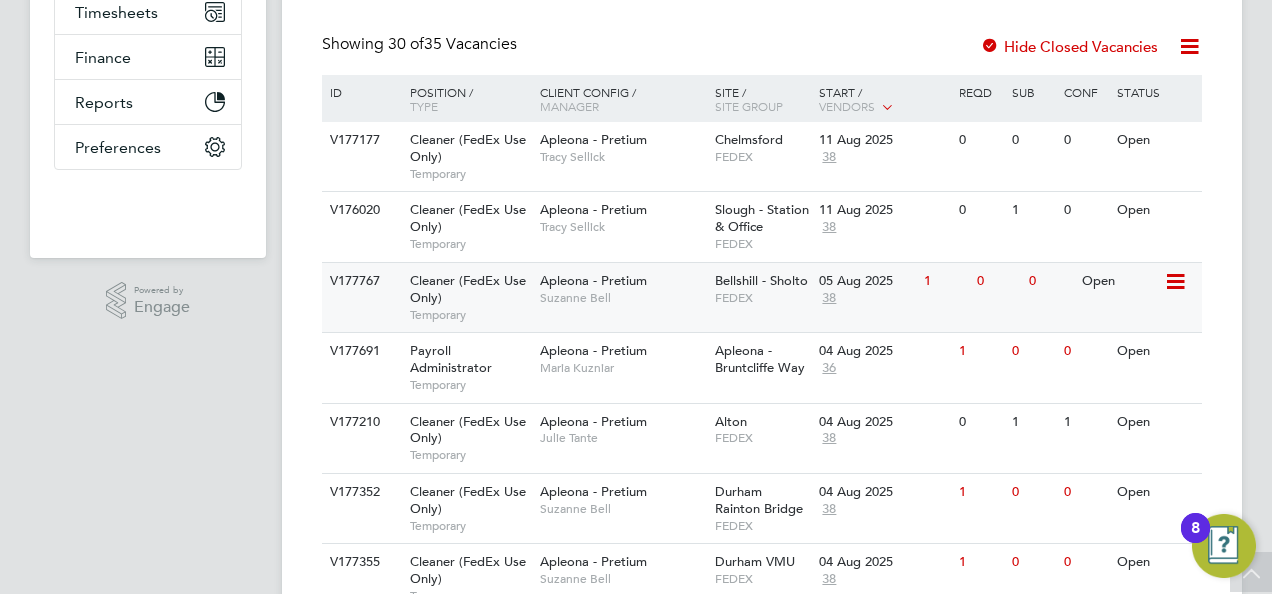 scroll, scrollTop: 417, scrollLeft: 0, axis: vertical 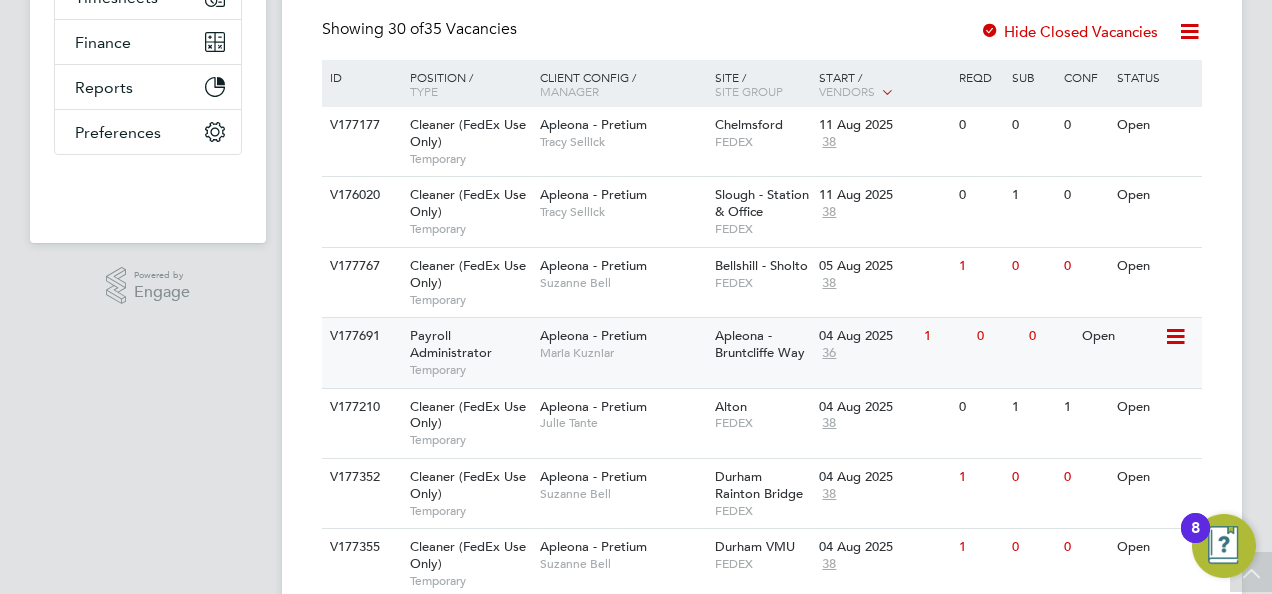 click on "Payroll Administrator   Temporary" 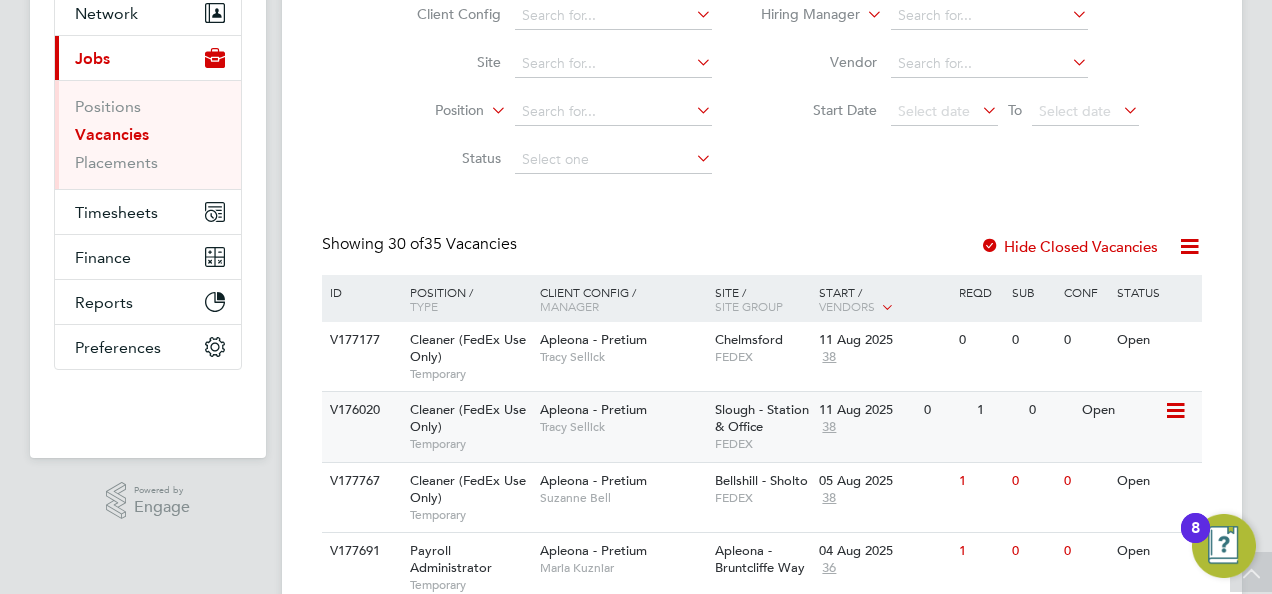 scroll, scrollTop: 117, scrollLeft: 0, axis: vertical 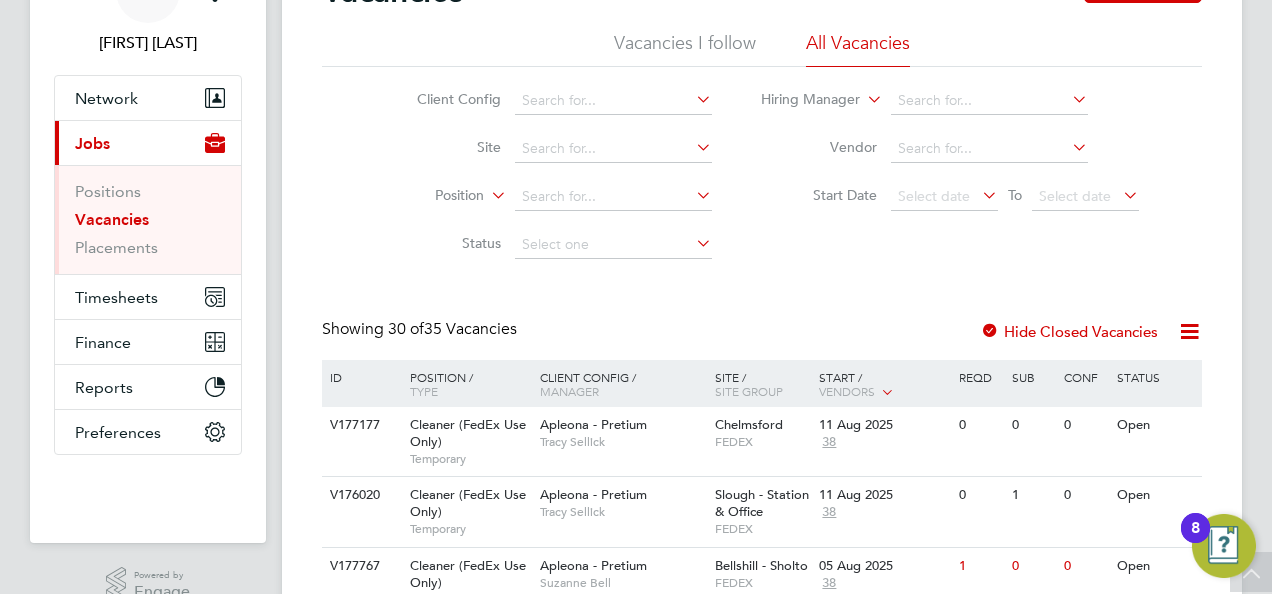 click on "Hide Closed Vacancies" 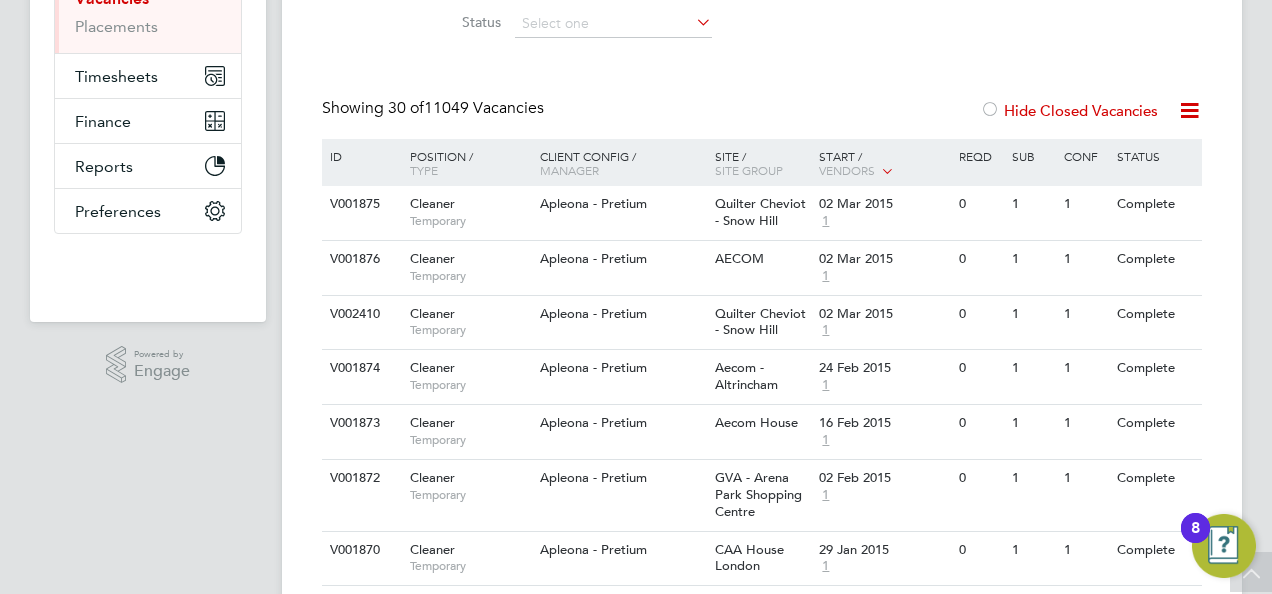 scroll, scrollTop: 217, scrollLeft: 0, axis: vertical 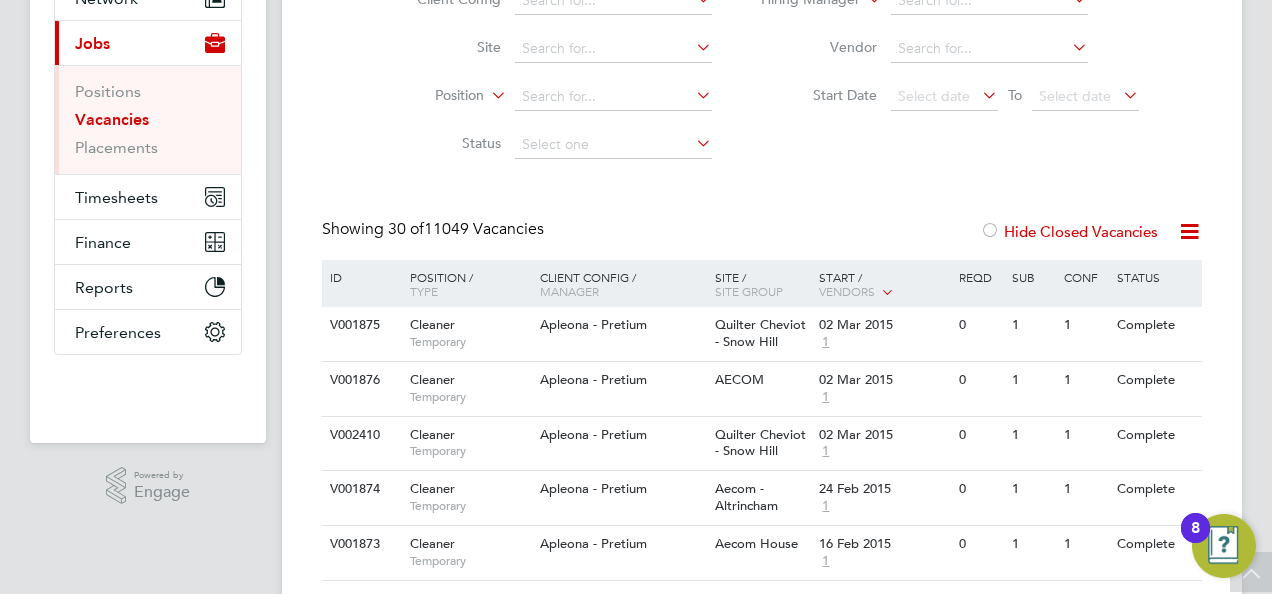 click 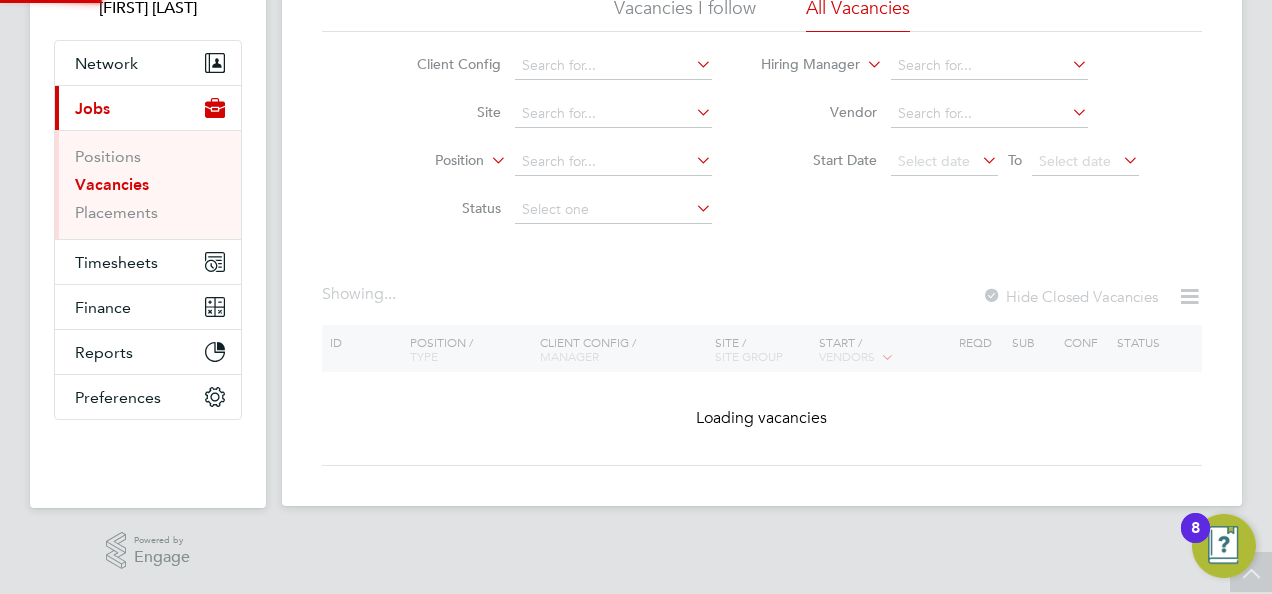 scroll, scrollTop: 0, scrollLeft: 0, axis: both 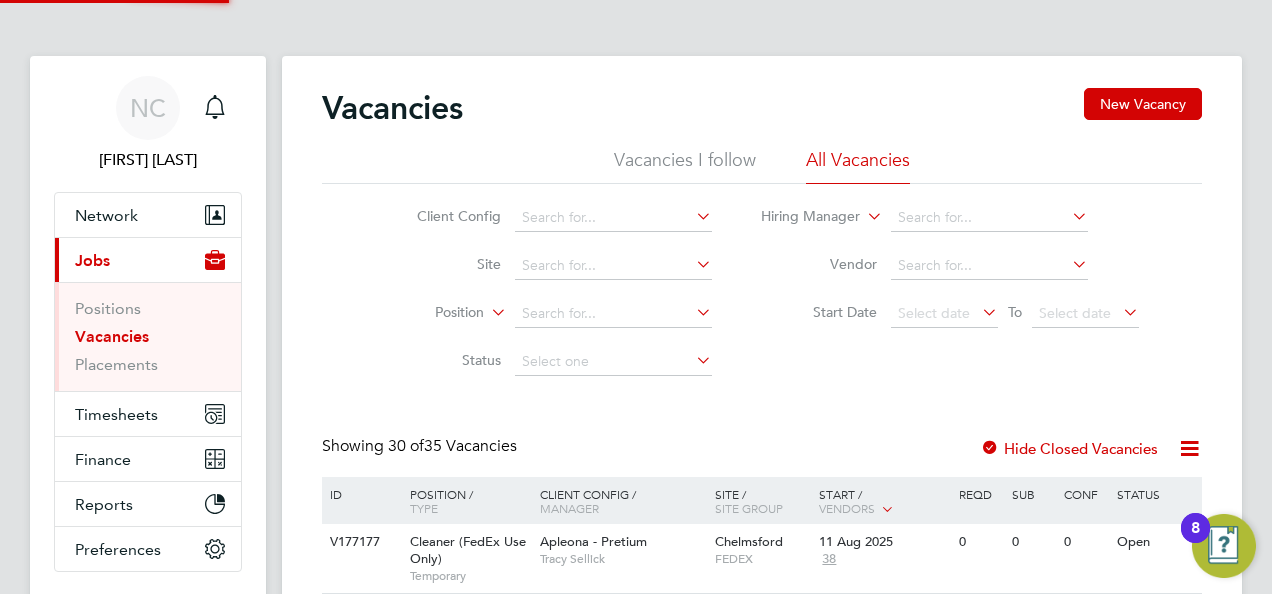 click on "Vacancies I follow" 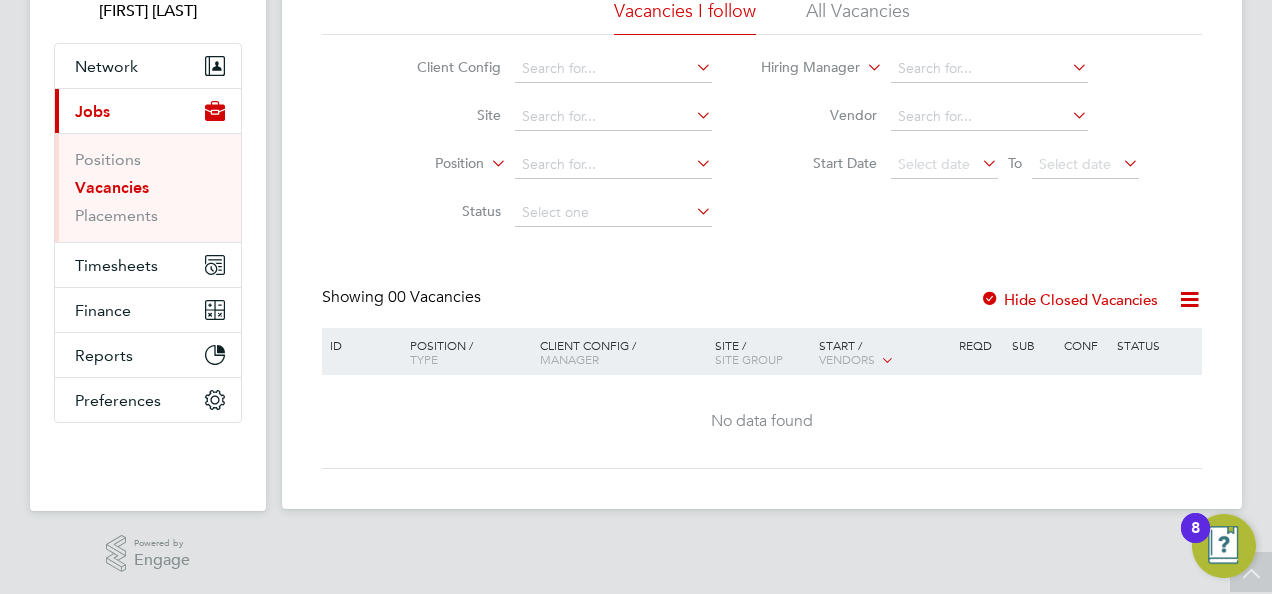 scroll, scrollTop: 0, scrollLeft: 0, axis: both 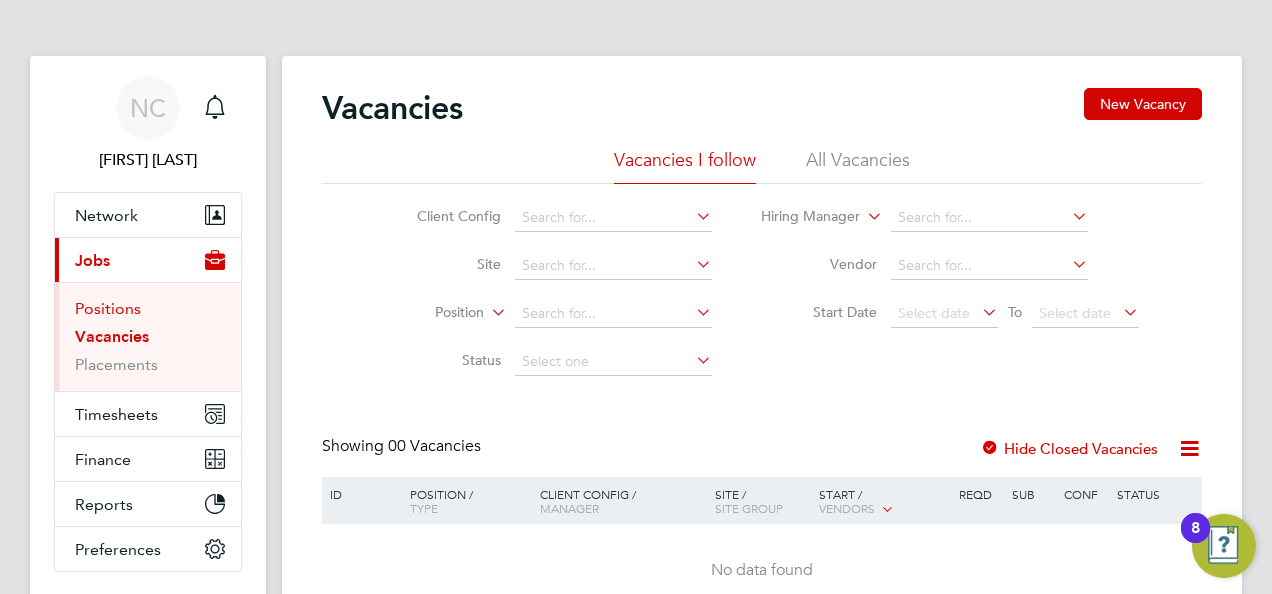 click on "Positions" at bounding box center (108, 308) 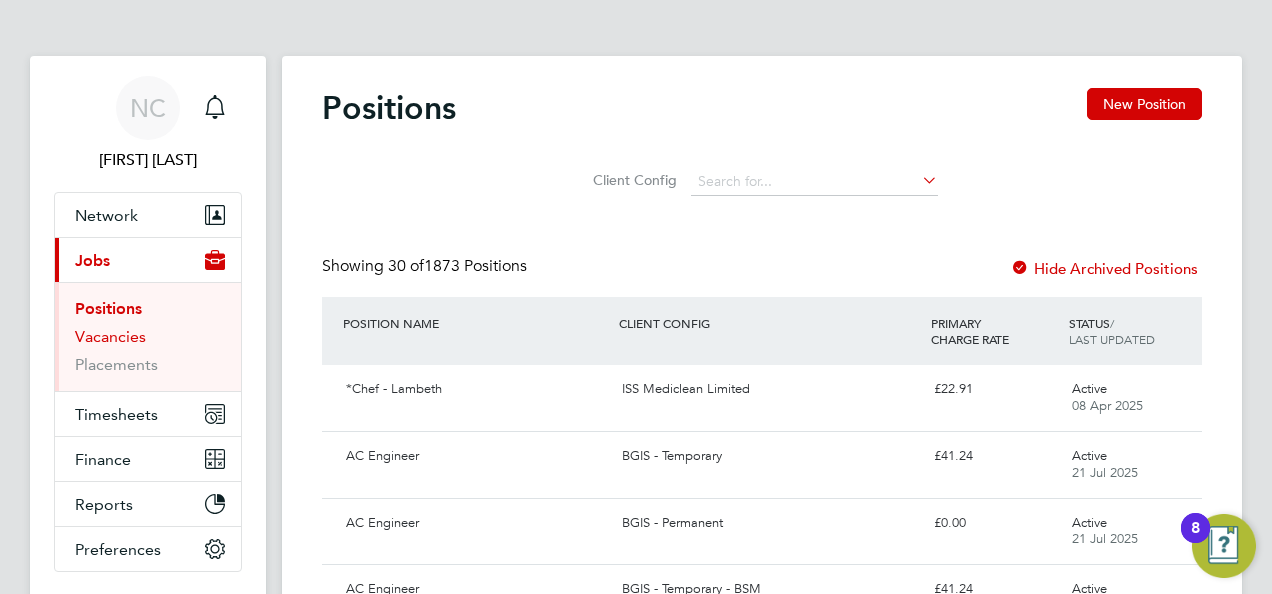 click on "Vacancies" at bounding box center [110, 336] 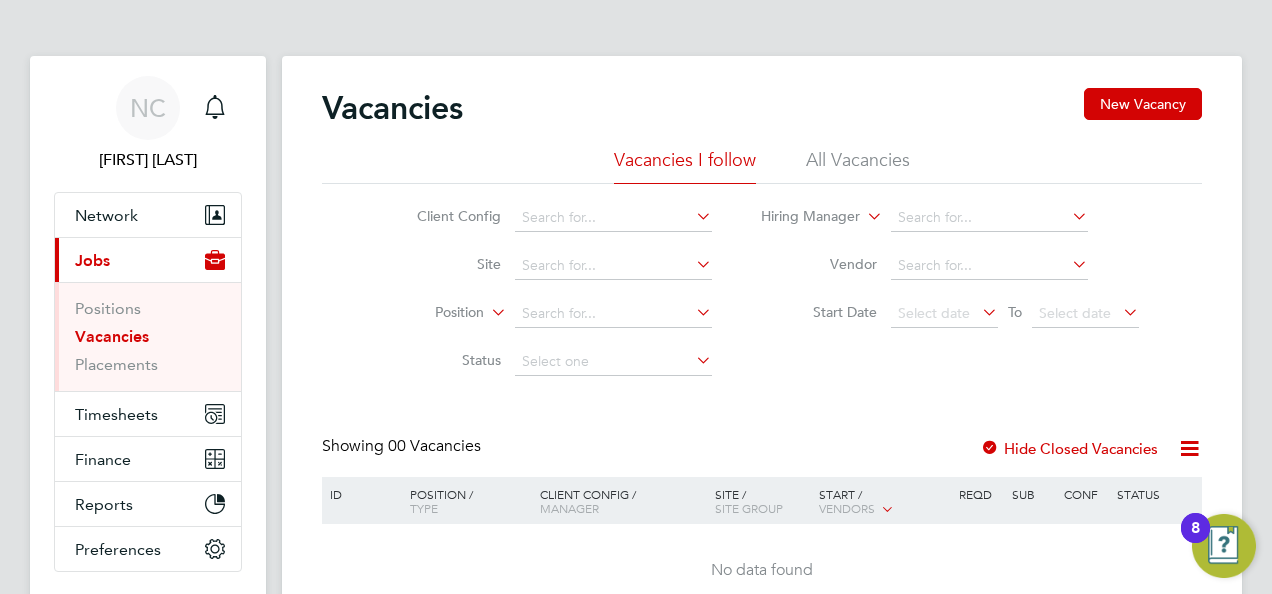 click on "All Vacancies" 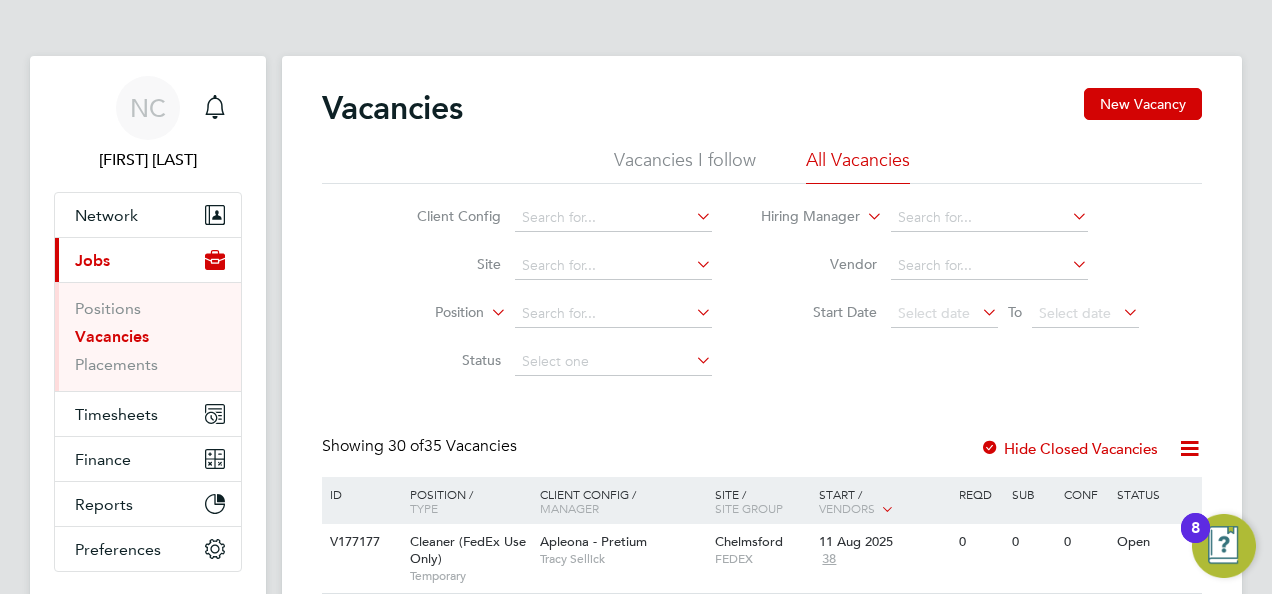 click 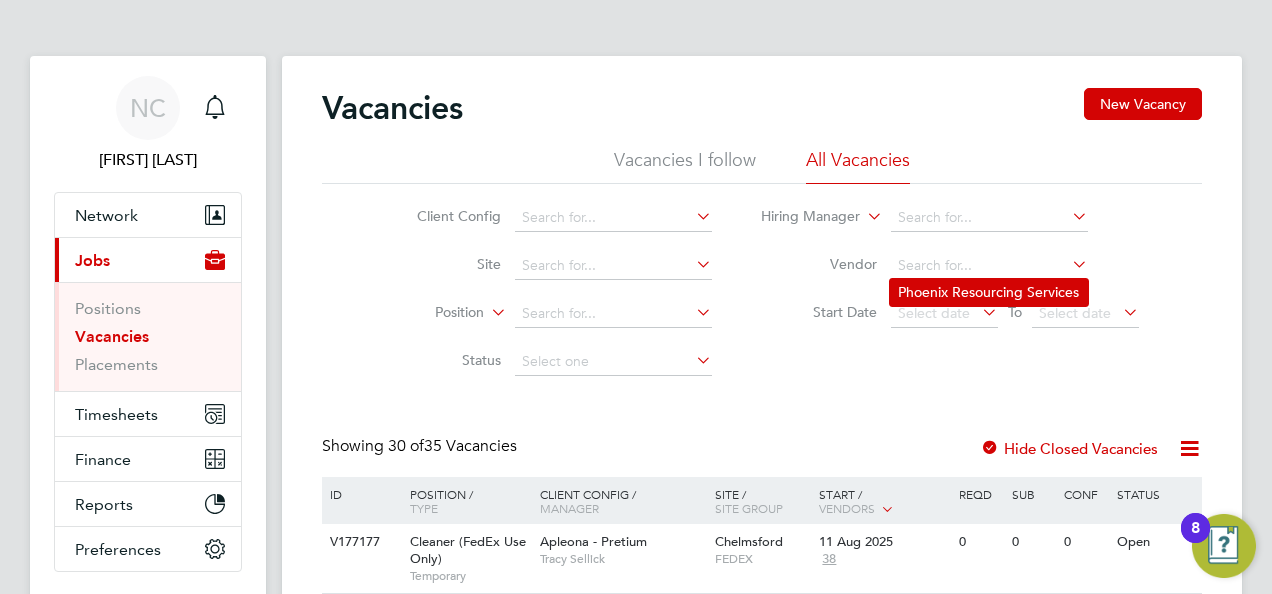 click on "Phoenix Resourcing Services" 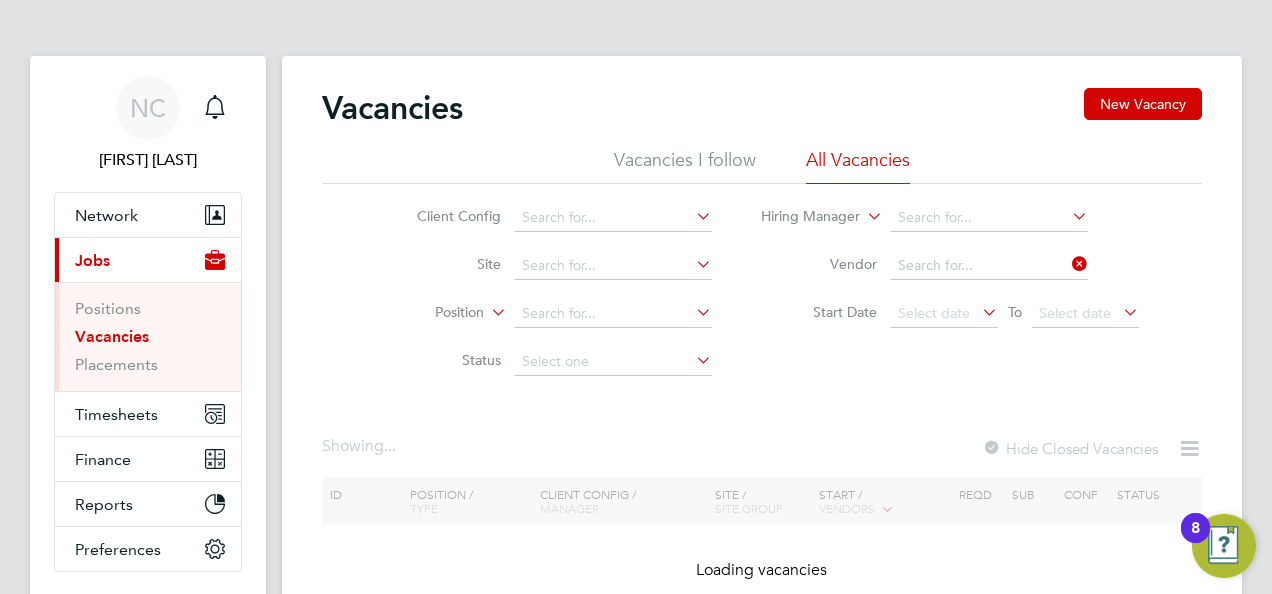 type on "Phoenix Resourcing Services" 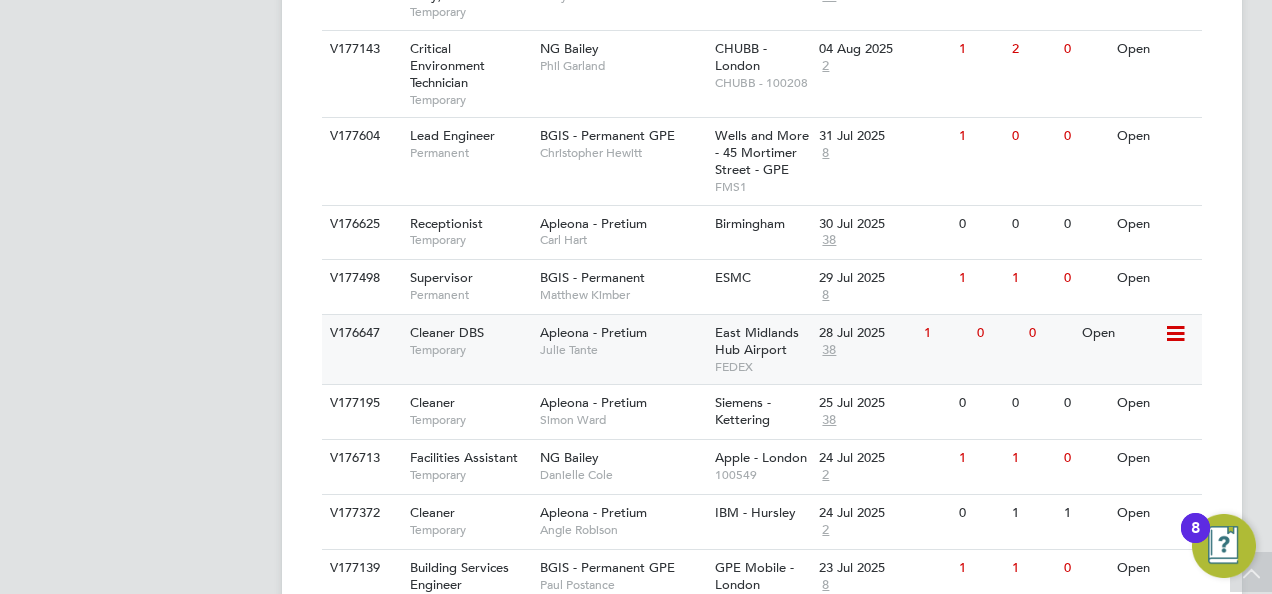 scroll, scrollTop: 1059, scrollLeft: 0, axis: vertical 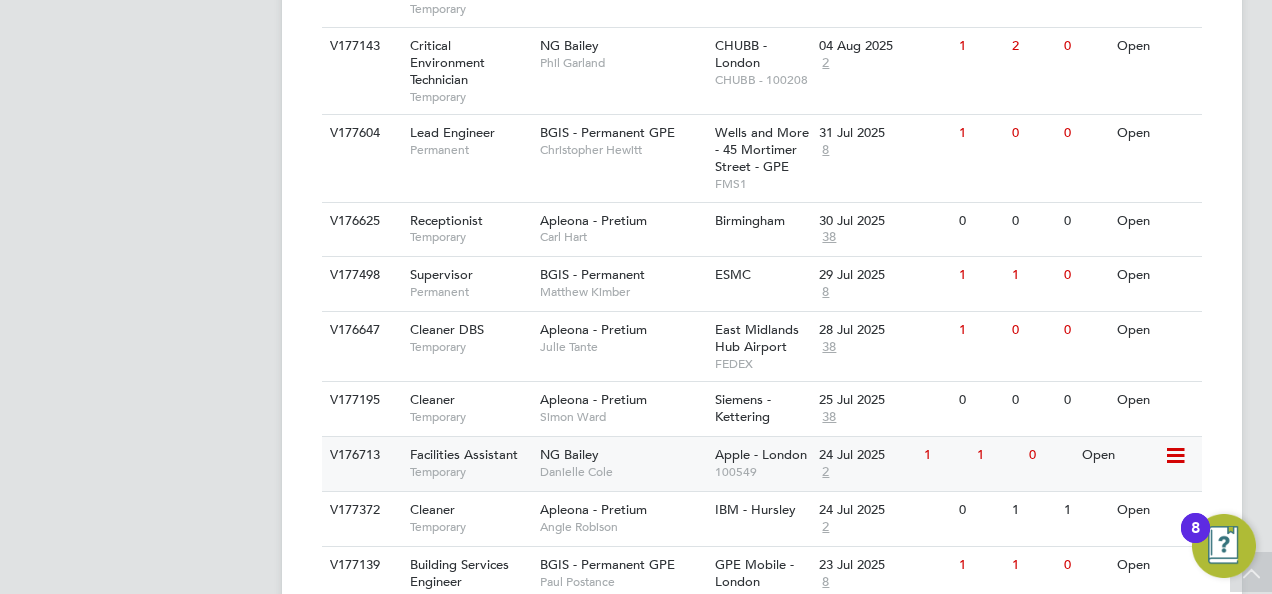 click on "NG Bailey   Danielle Cole" 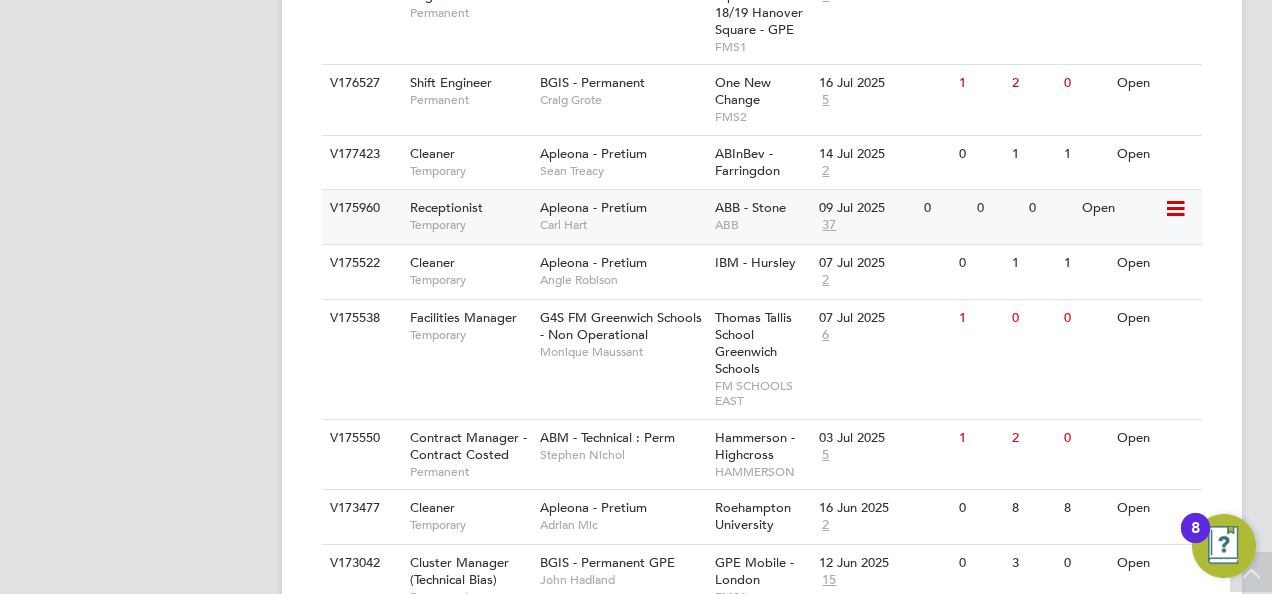 scroll, scrollTop: 1894, scrollLeft: 0, axis: vertical 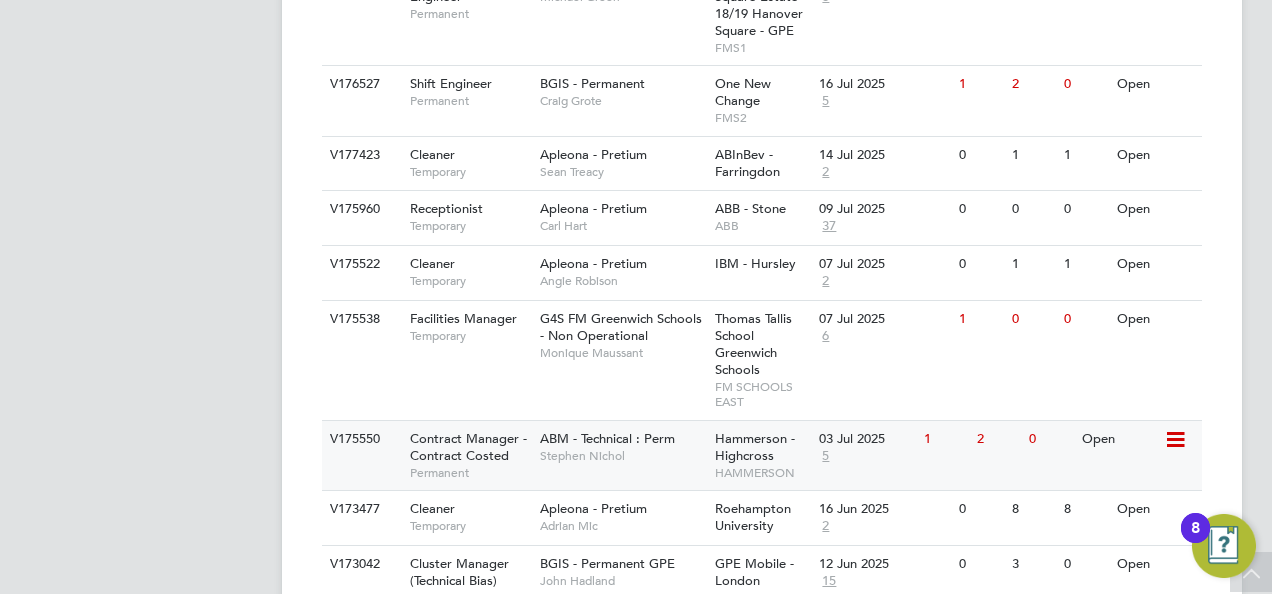 click on "Stephen Nichol" 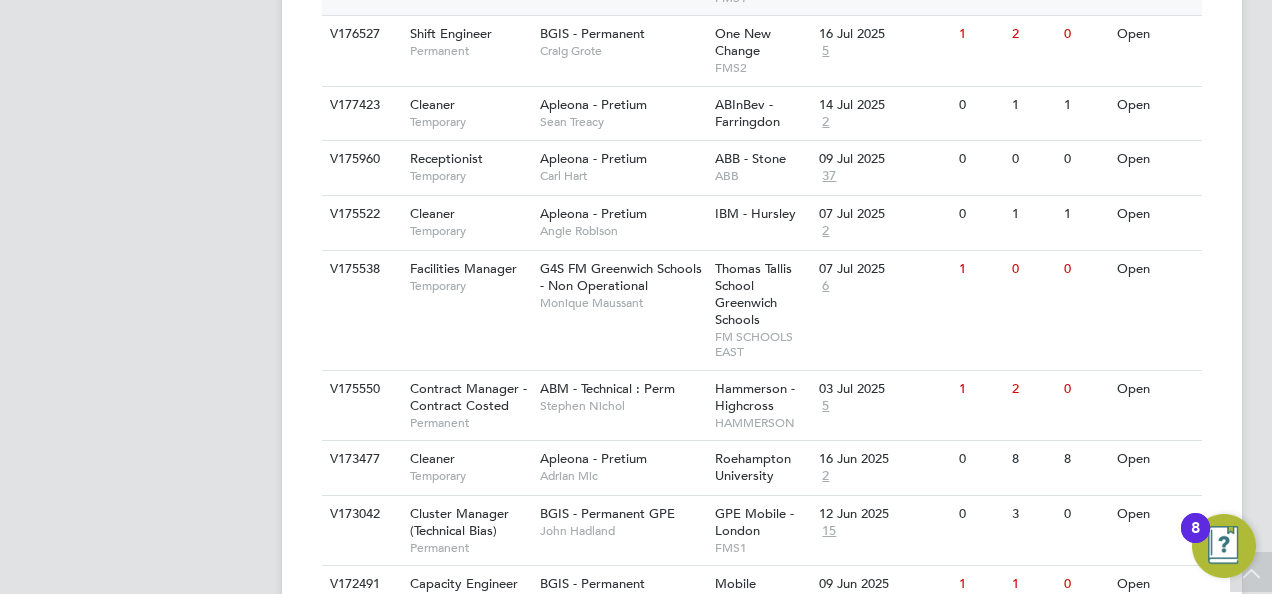 scroll, scrollTop: 2076, scrollLeft: 0, axis: vertical 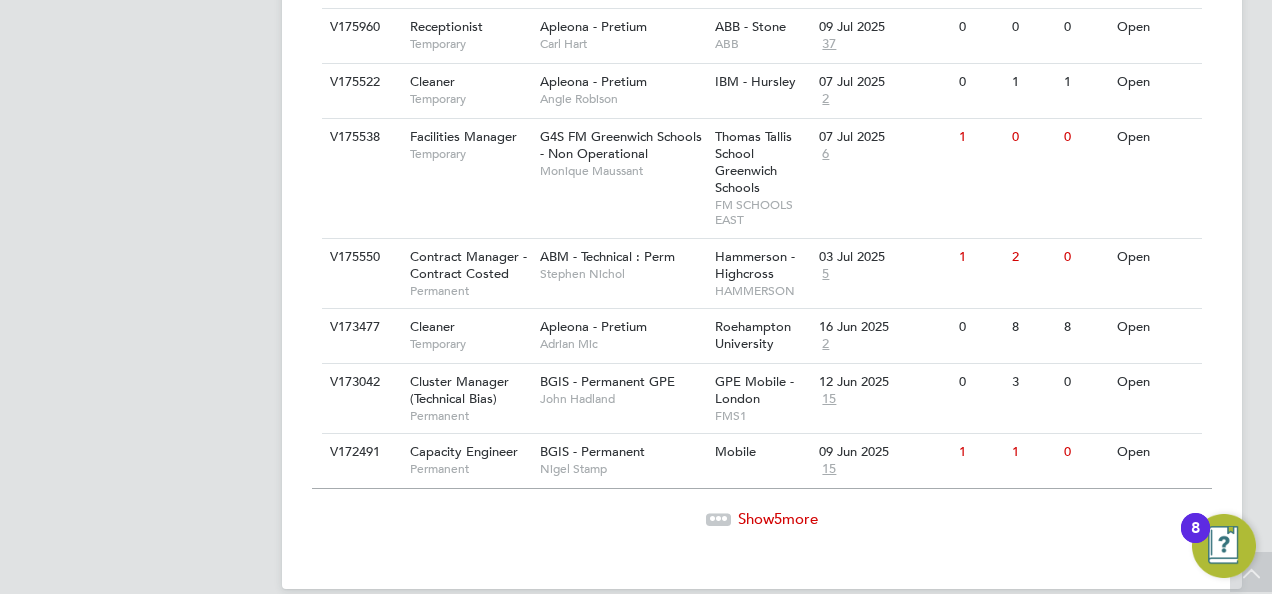 click on "Show  5  more" 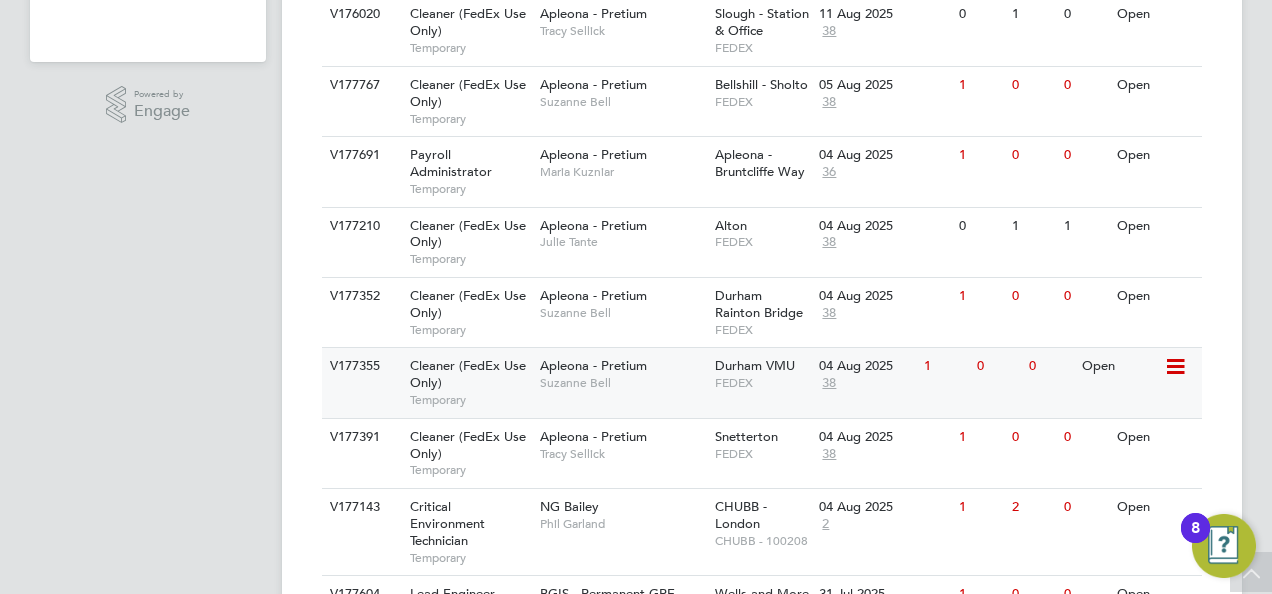 scroll, scrollTop: 599, scrollLeft: 0, axis: vertical 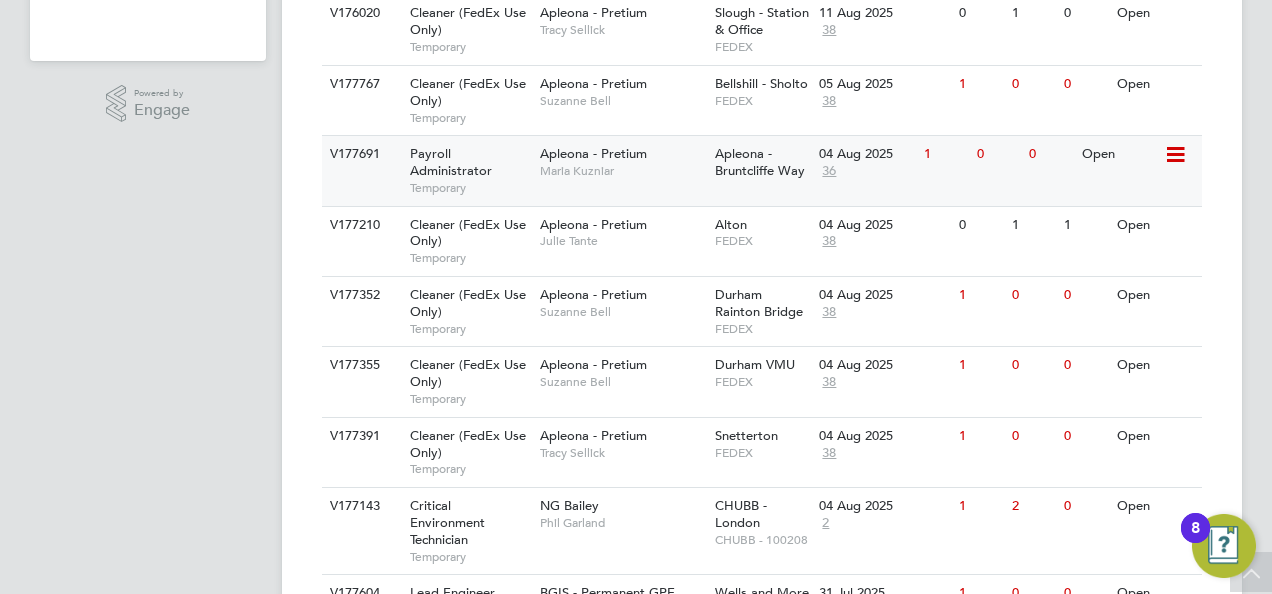 click on "Payroll Administrator" 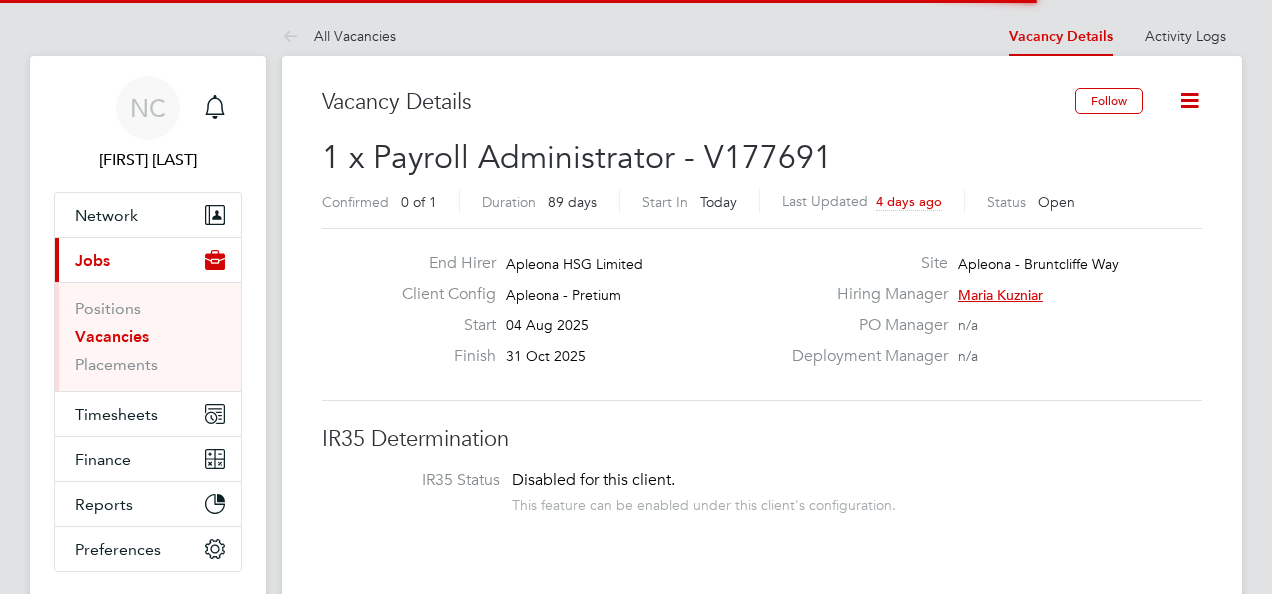 scroll, scrollTop: 0, scrollLeft: 0, axis: both 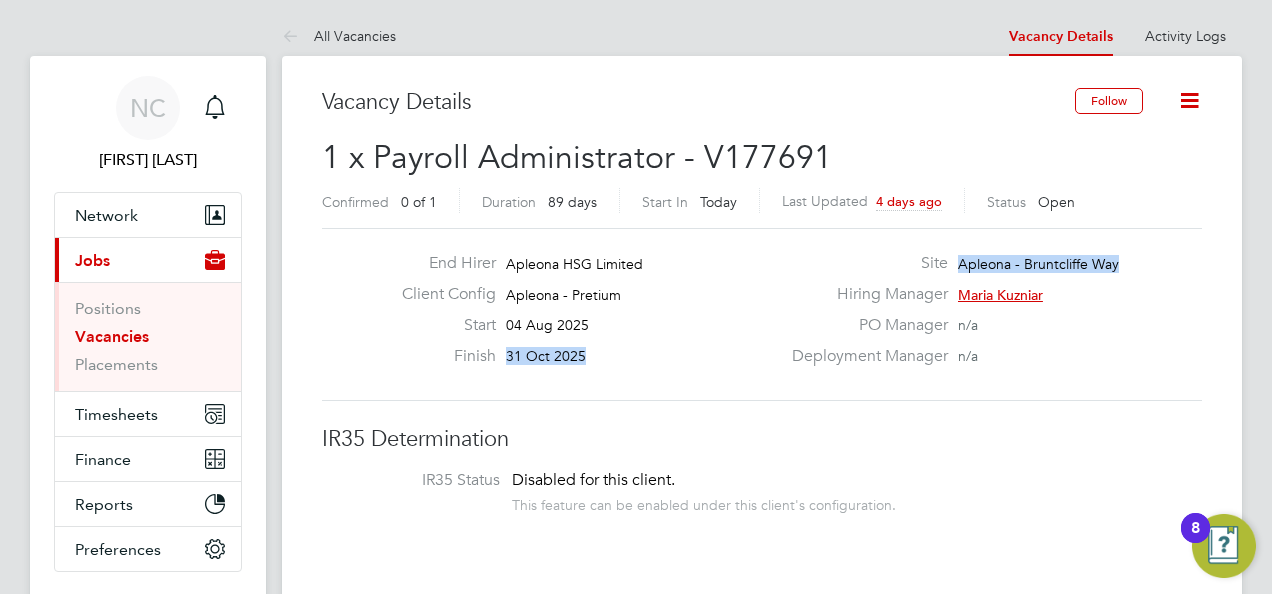 drag, startPoint x: 637, startPoint y: 324, endPoint x: 924, endPoint y: 346, distance: 287.84198 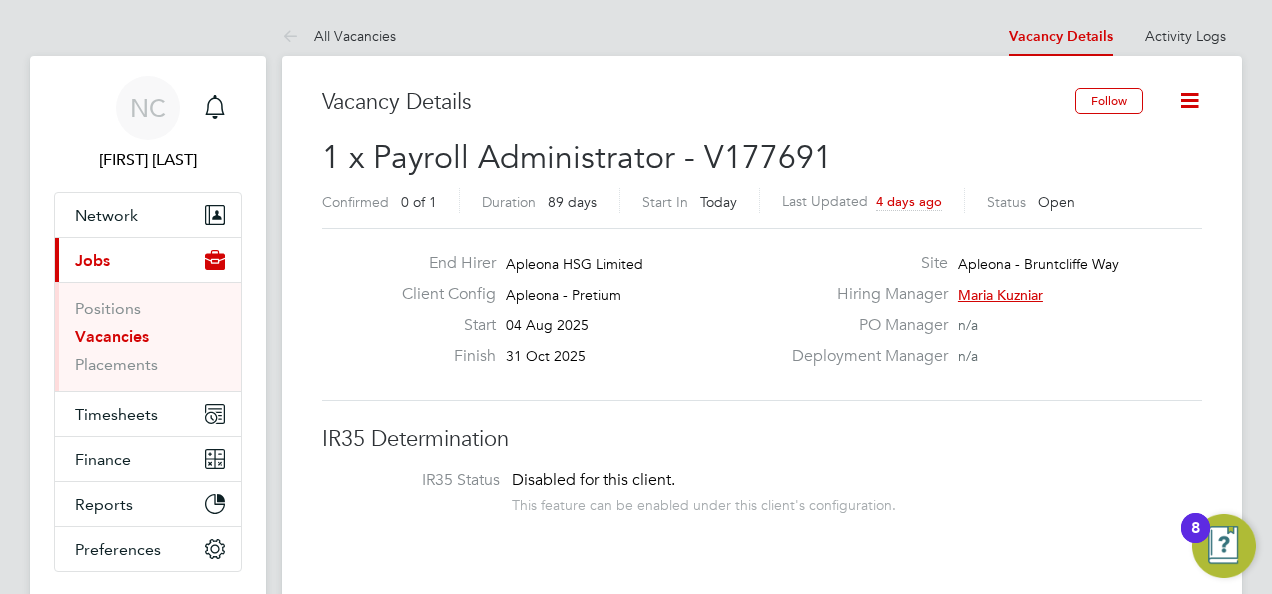 drag, startPoint x: 924, startPoint y: 347, endPoint x: 1052, endPoint y: 406, distance: 140.94325 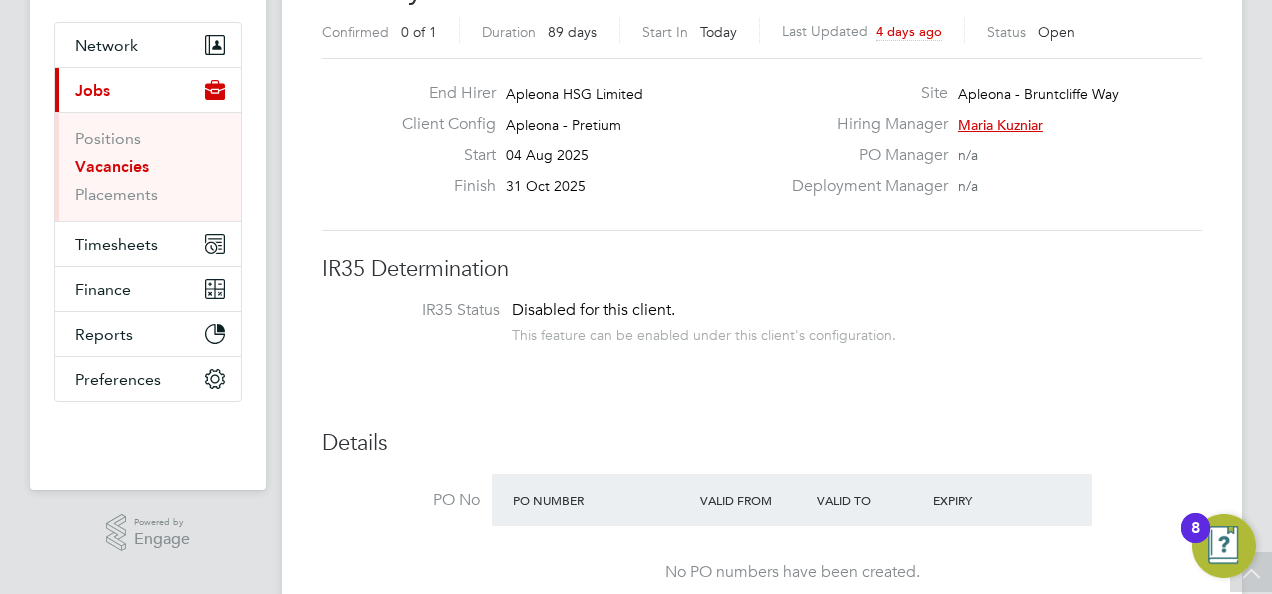 scroll, scrollTop: 0, scrollLeft: 0, axis: both 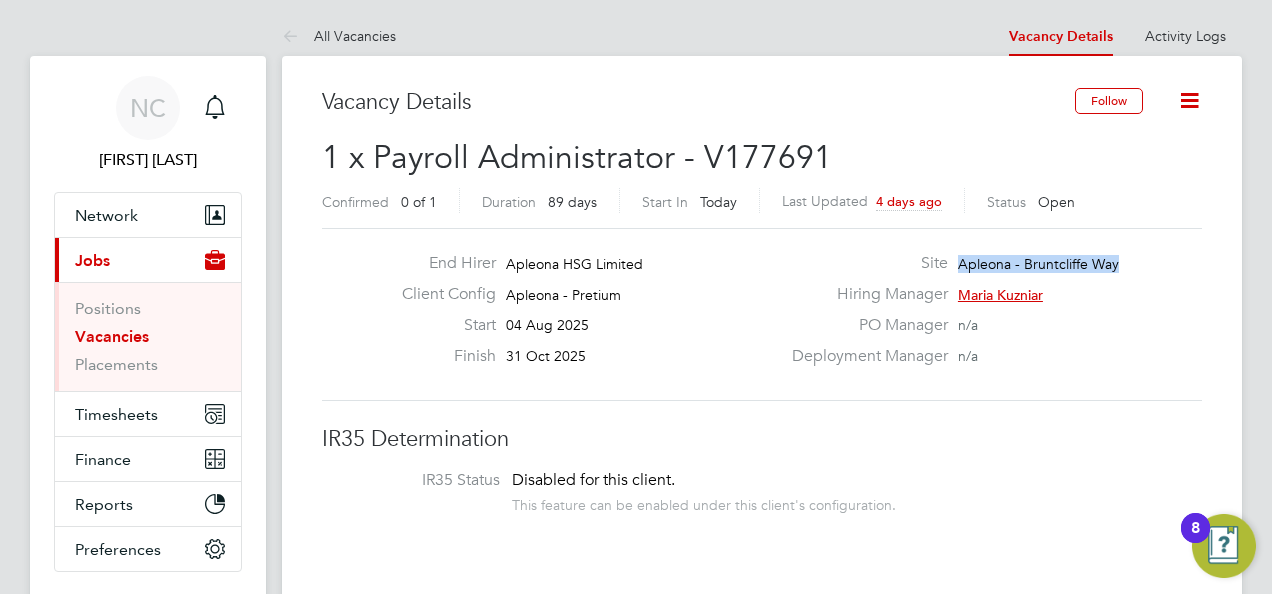 drag, startPoint x: 1132, startPoint y: 262, endPoint x: 956, endPoint y: 263, distance: 176.00284 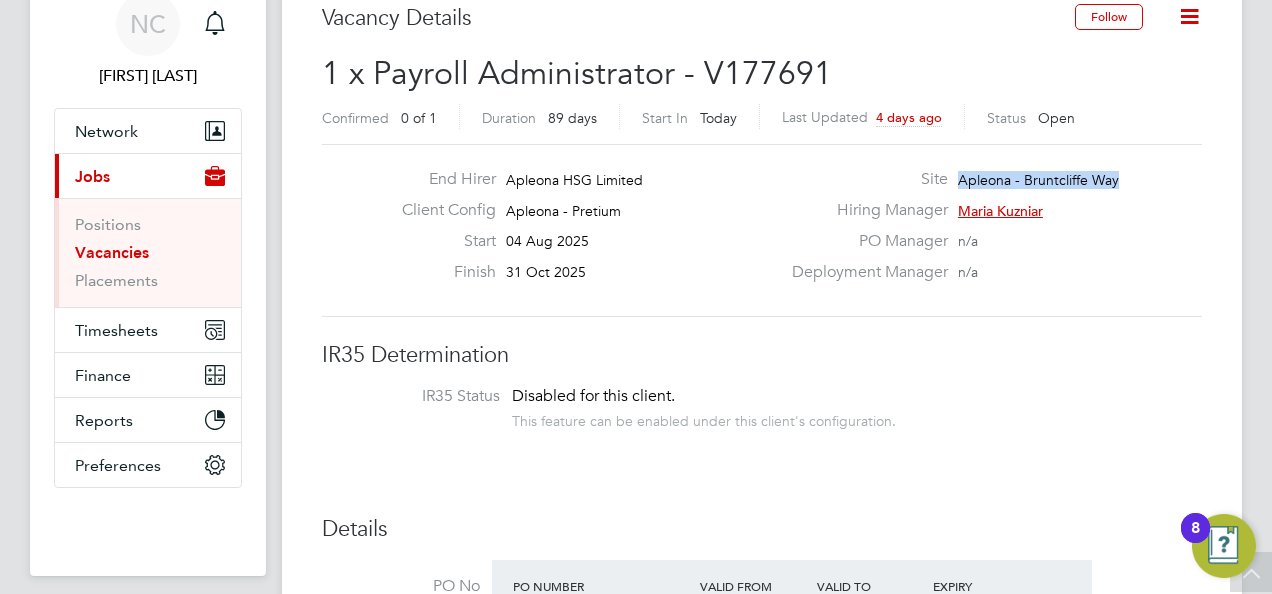 scroll, scrollTop: 0, scrollLeft: 0, axis: both 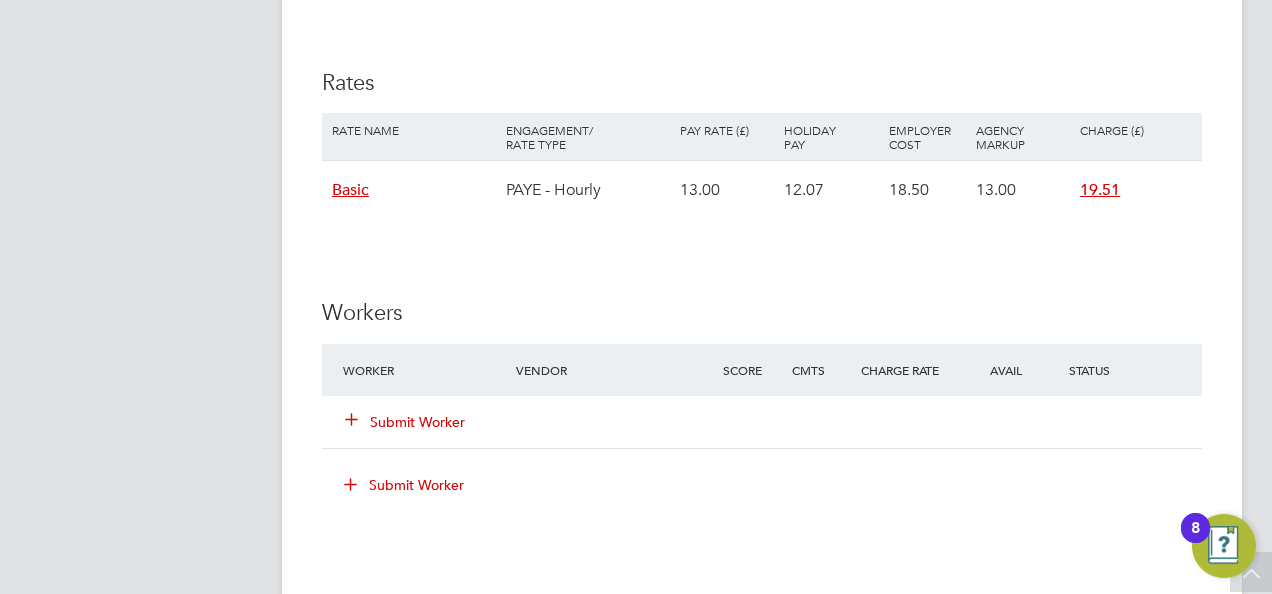 click on "IR35 Determination IR35 Status Disabled for this client. This feature can be enabled under this client's configuration. Details PO No PO Number Valid From Valid To Expiry No PO numbers have been created. Reason   Extra work Description Help with payroll
Low level queries
Answering calls Skills / Qualifications n/a Tools n/a Additional H&S n/a Working Days   Mon,  Tue,  Wed,  Thu,  Fri,  Sat,  Sun Working Hours 08:30 - 17:00  8.50hrs Submission Acceptance   Manual Timesheet Approver   [FIRST] [LAST]   Rates Rate Name Engagement/ Rate Type Pay Rate (£) Holiday Pay Employer Cost Agency Markup Charge (£) Basic PAYE - Hourly 13.00 12.07   18.50   13.00 19.51 Workers Worker Vendor Score Cmts Charge Rate Avail Status Submit Worker Submit Worker Placements Worker  / Position Vendor Site / Client Config Charge  / PO Start  / Finish Status IR35 Risk No data found Show   more Operational Instructions & Comments  (0) Comments on this page are visible to all Vendors in the Vacancy. NC You  say: Post" 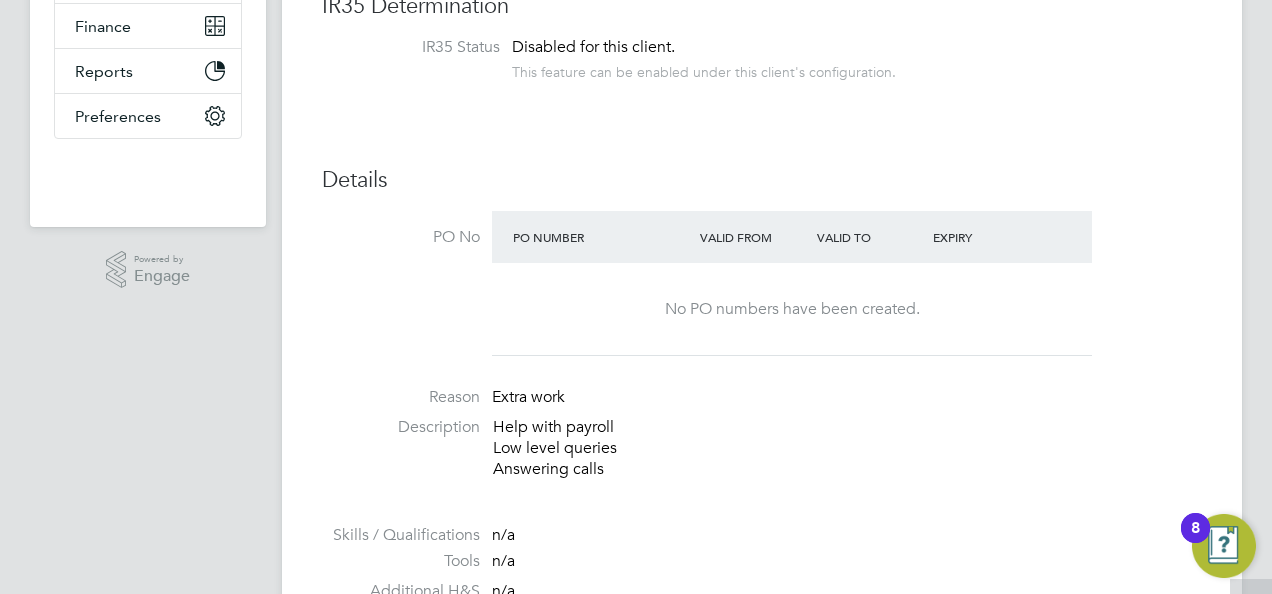 scroll, scrollTop: 700, scrollLeft: 0, axis: vertical 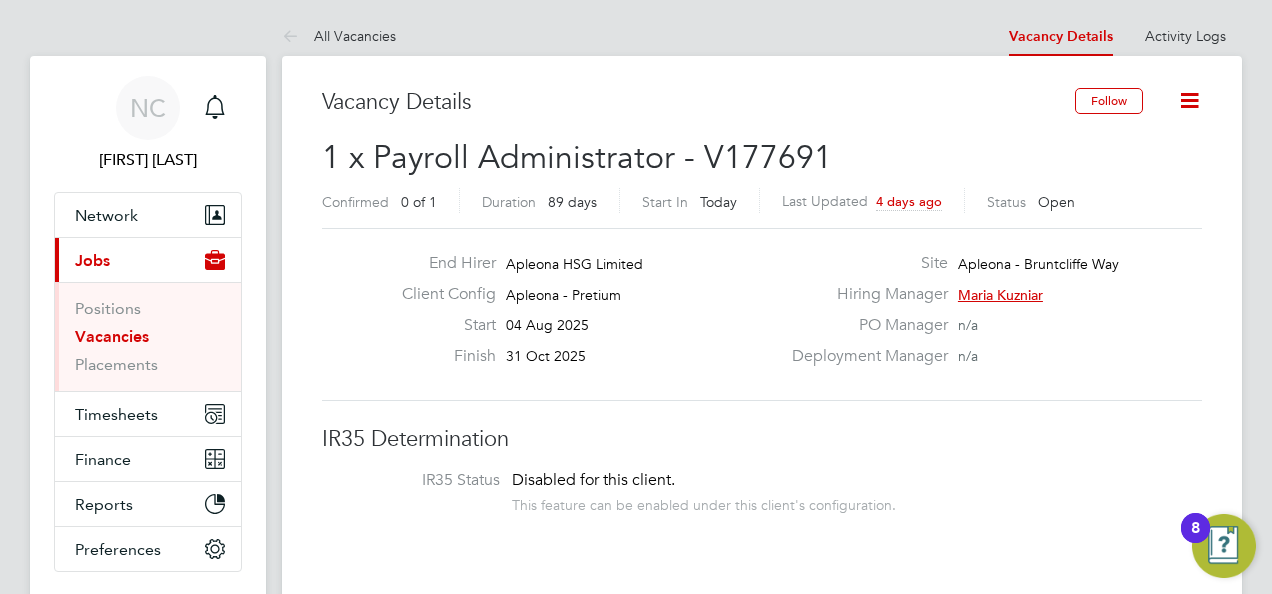 click on "4 days ago" 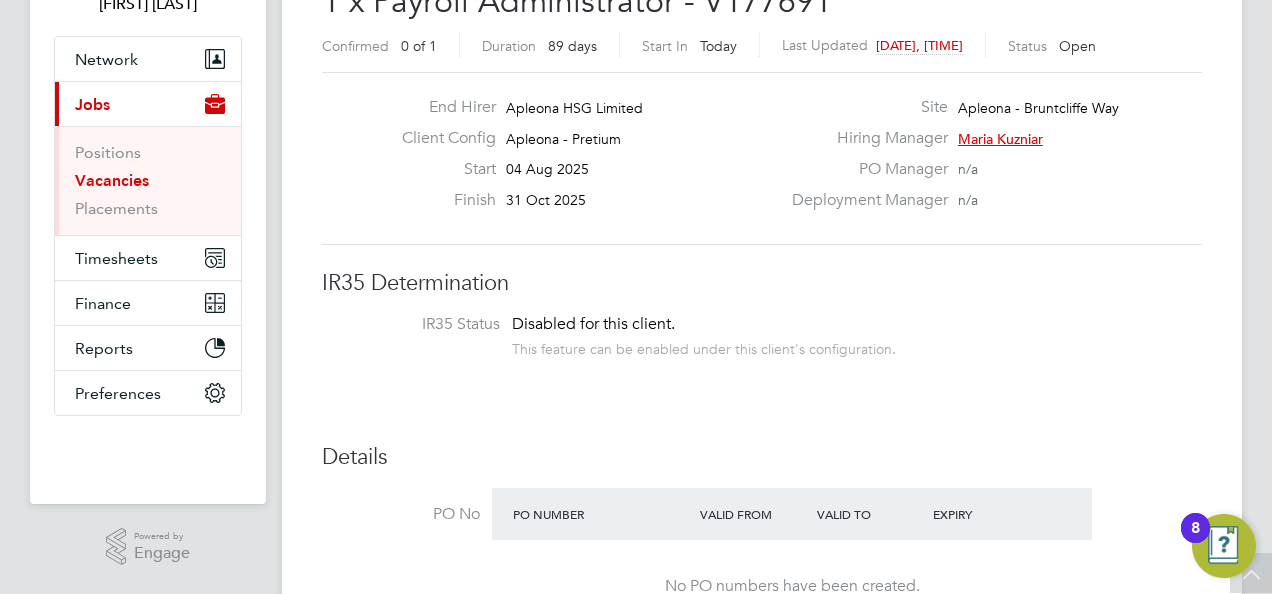 scroll, scrollTop: 0, scrollLeft: 0, axis: both 